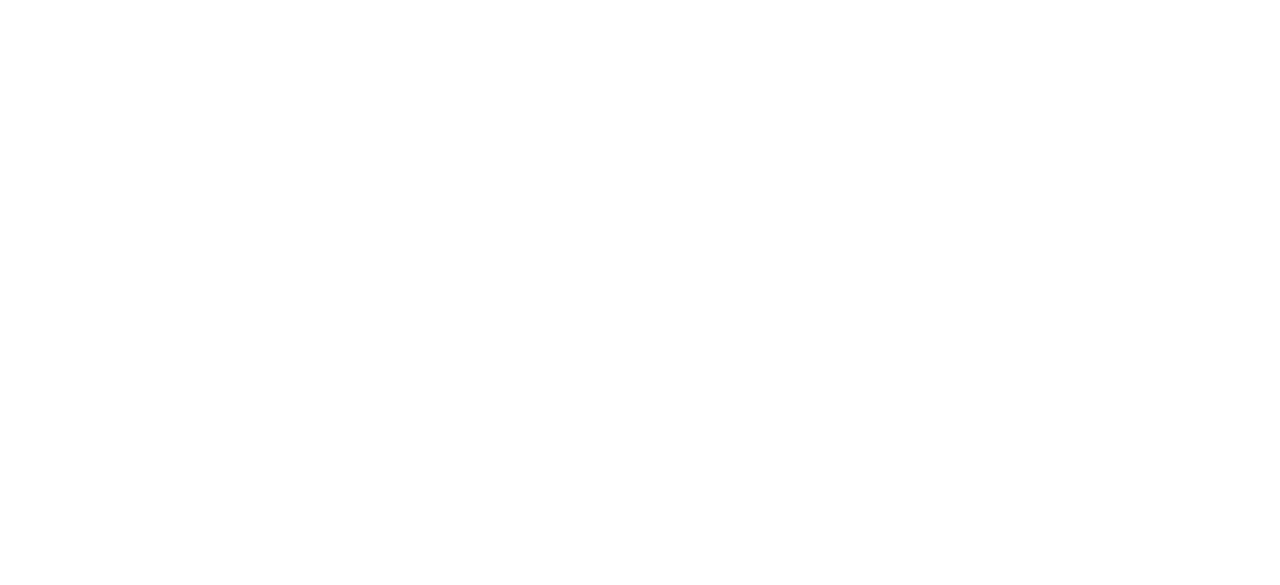 scroll, scrollTop: 0, scrollLeft: 0, axis: both 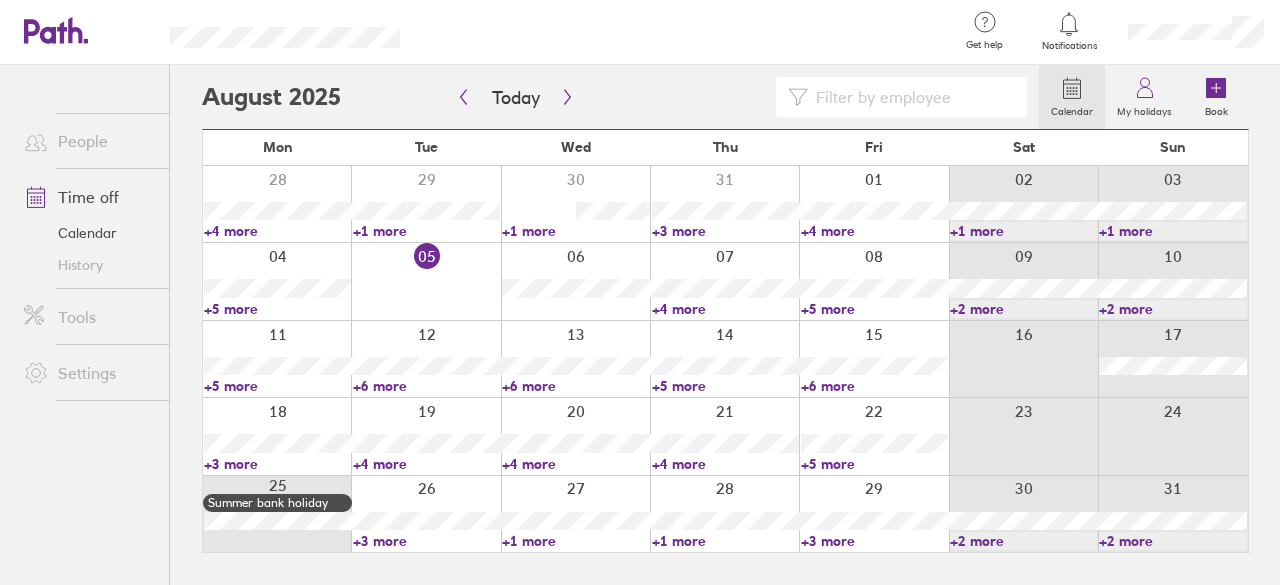 click on "+5 more" at bounding box center (277, 309) 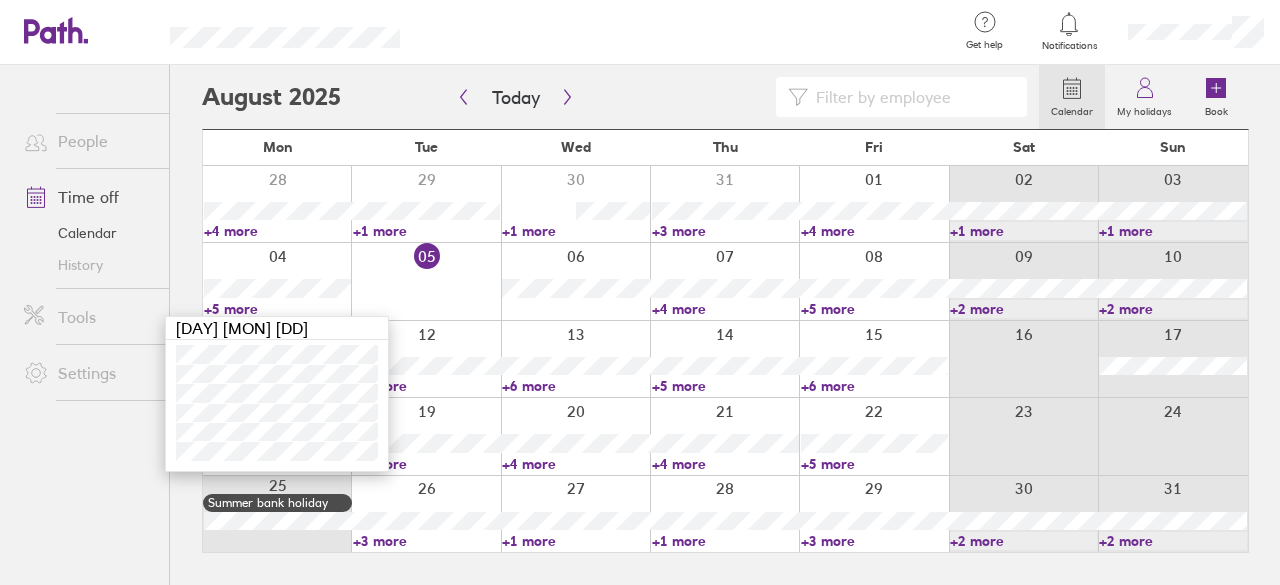 click at bounding box center (425, 281) 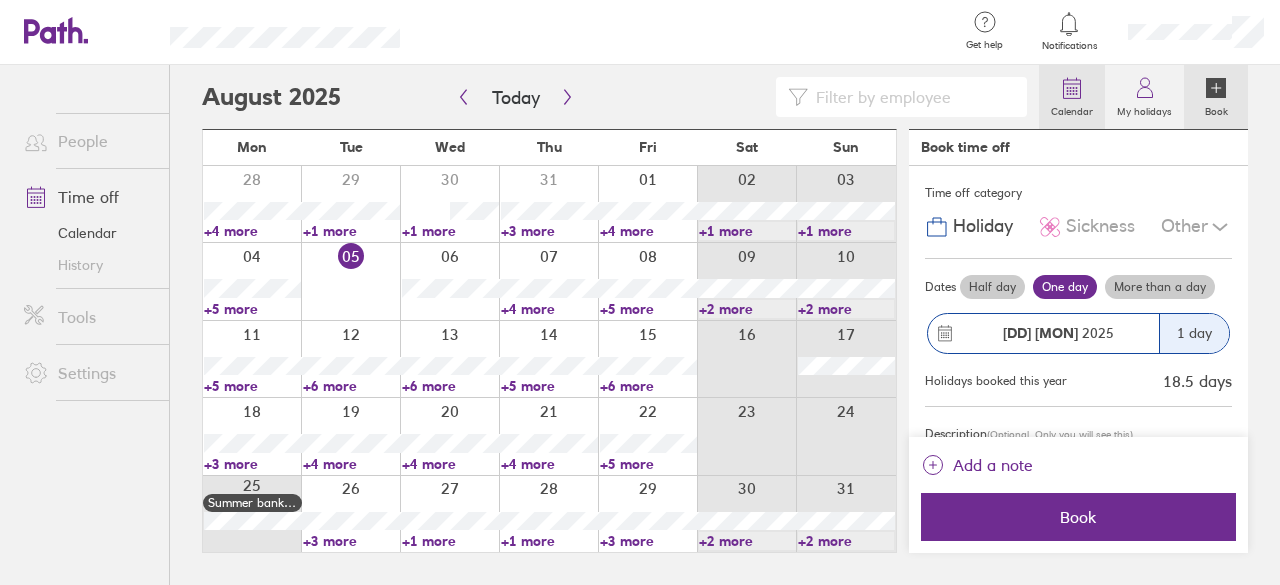 click on "Calendar" at bounding box center (1072, 109) 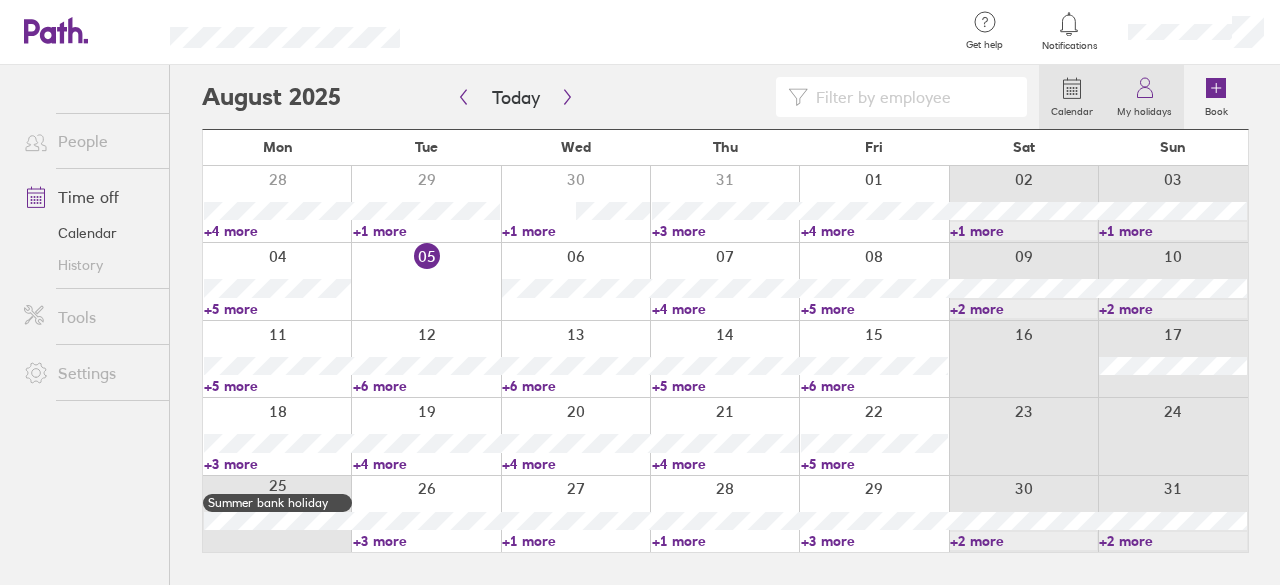 click 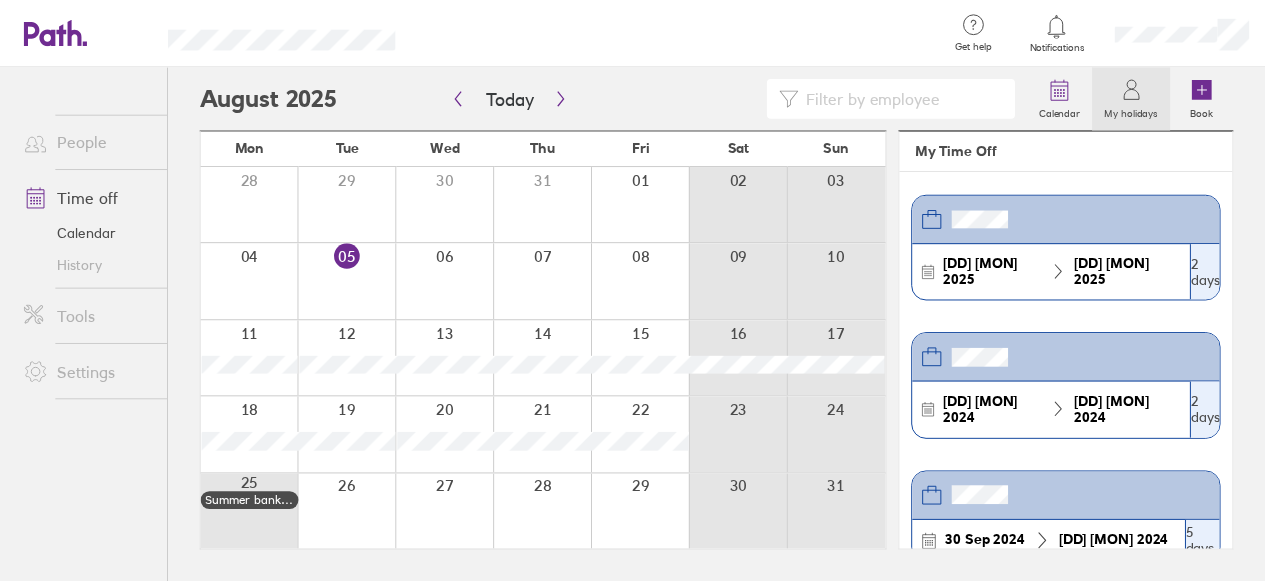 scroll, scrollTop: 0, scrollLeft: 0, axis: both 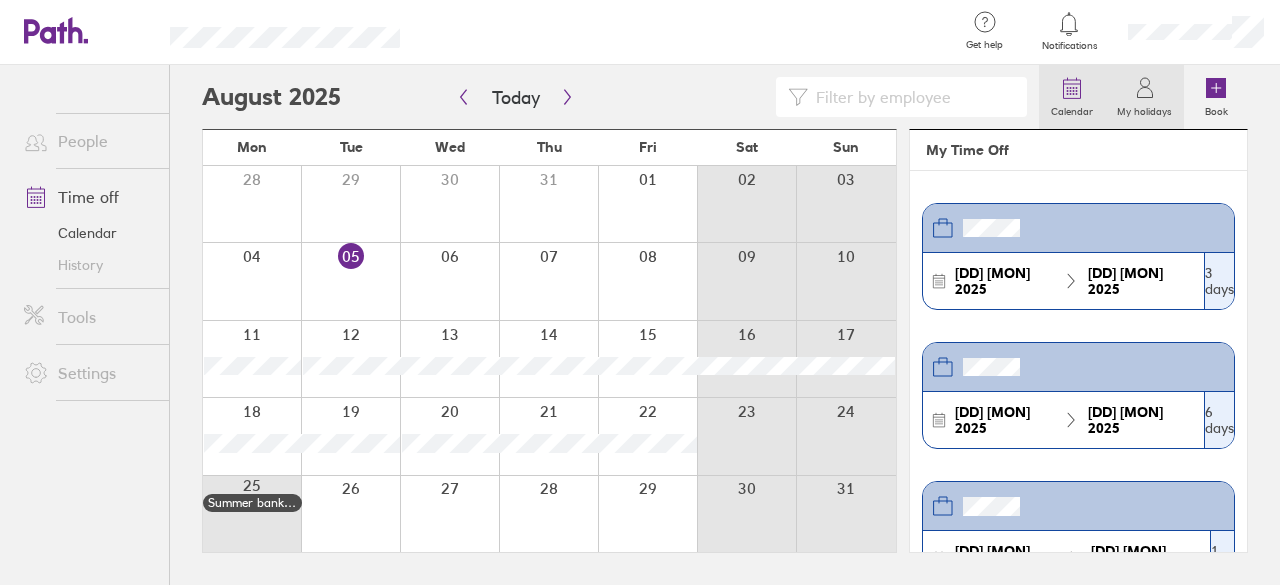 click 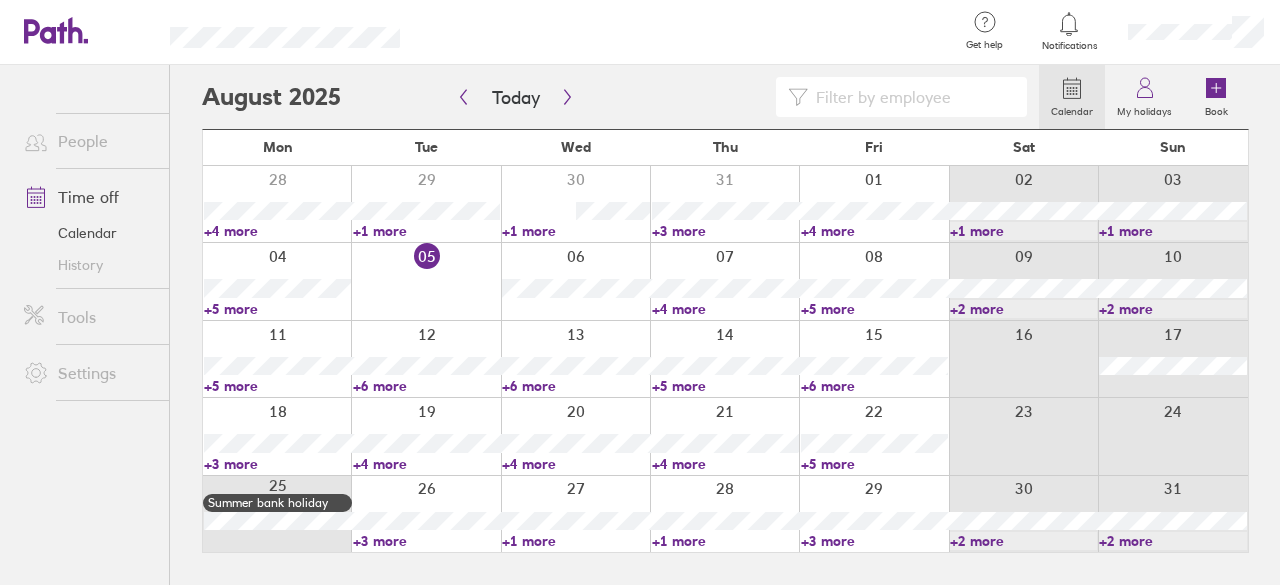 click on "+4 more" at bounding box center (725, 309) 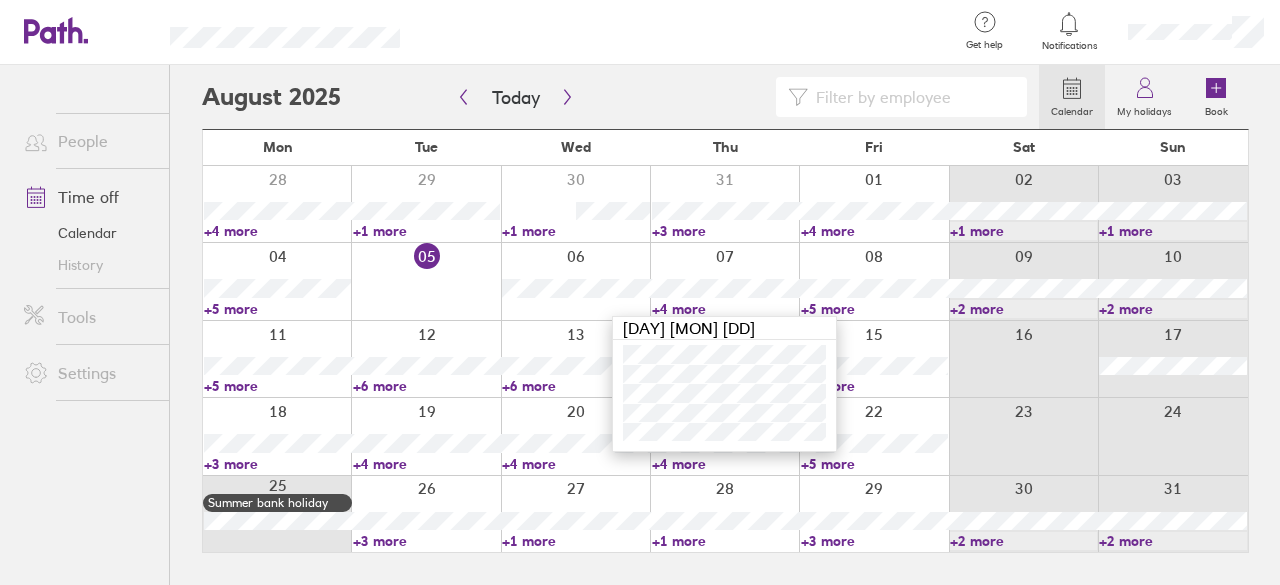 click on "+5 more" at bounding box center [874, 309] 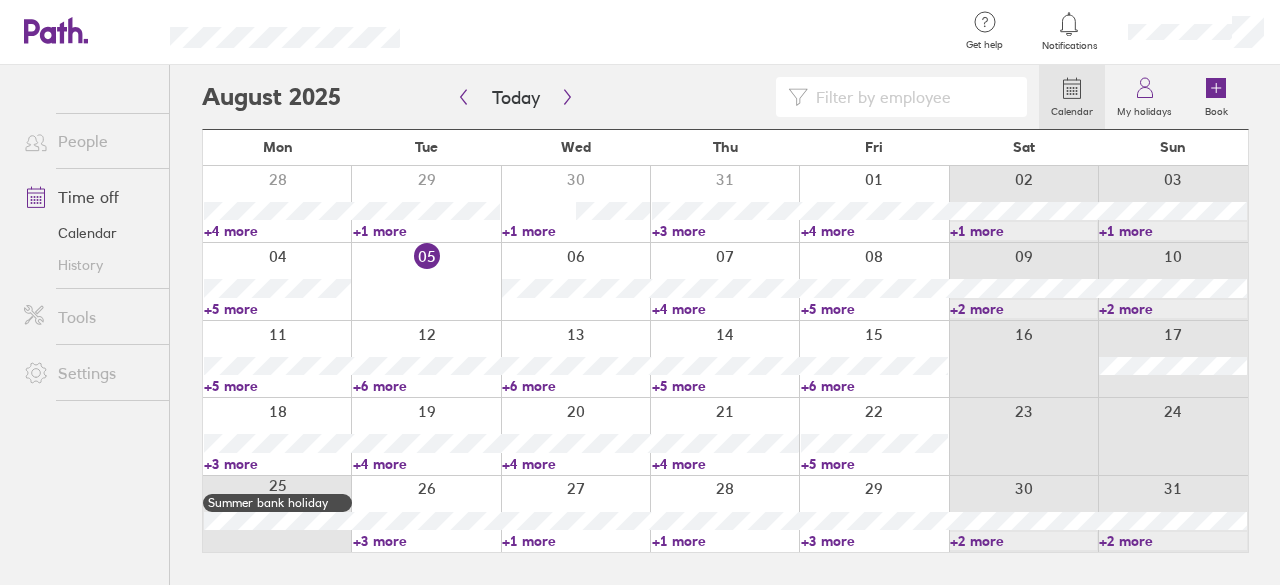 click on "+5 more" at bounding box center [874, 309] 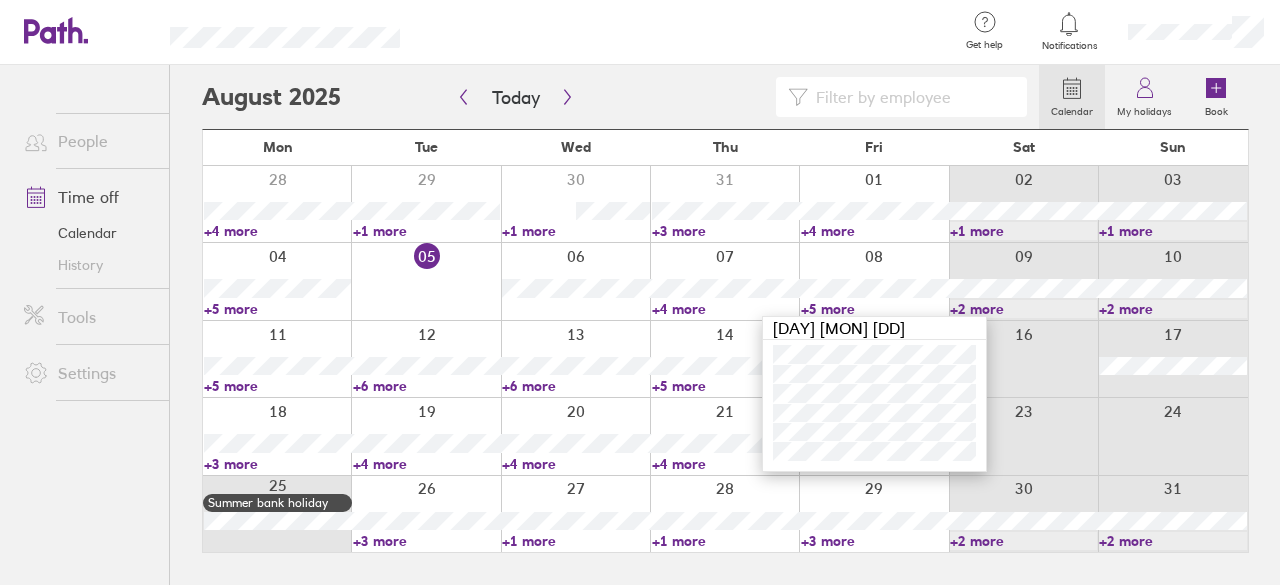 click on "+2 more" at bounding box center [1023, 309] 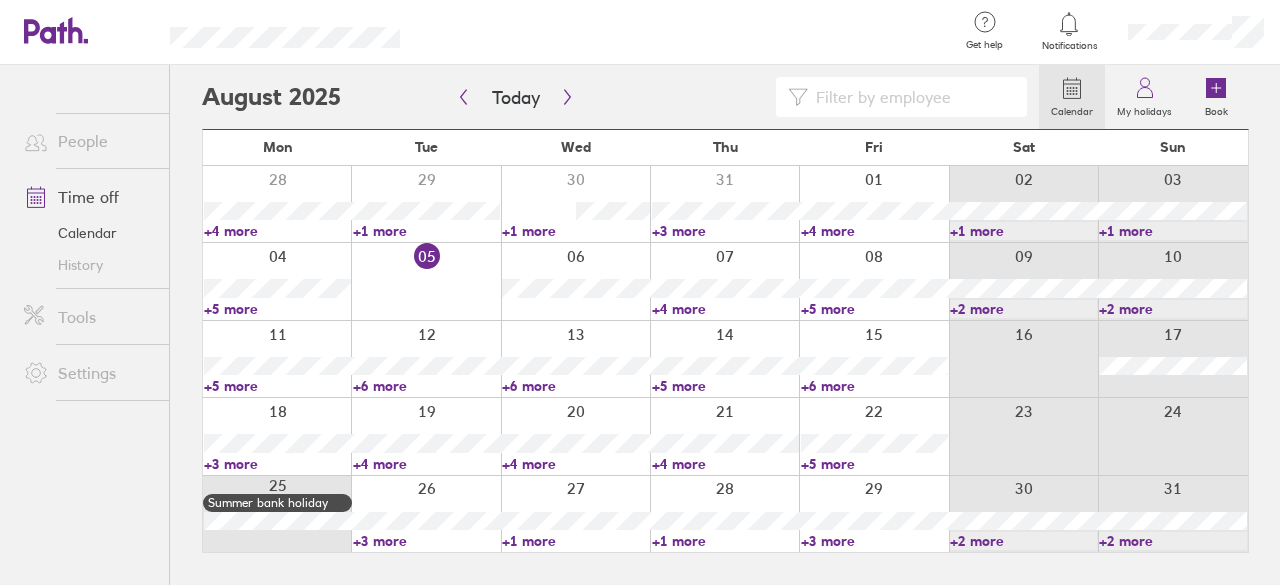 click on "+2 more" at bounding box center [1023, 309] 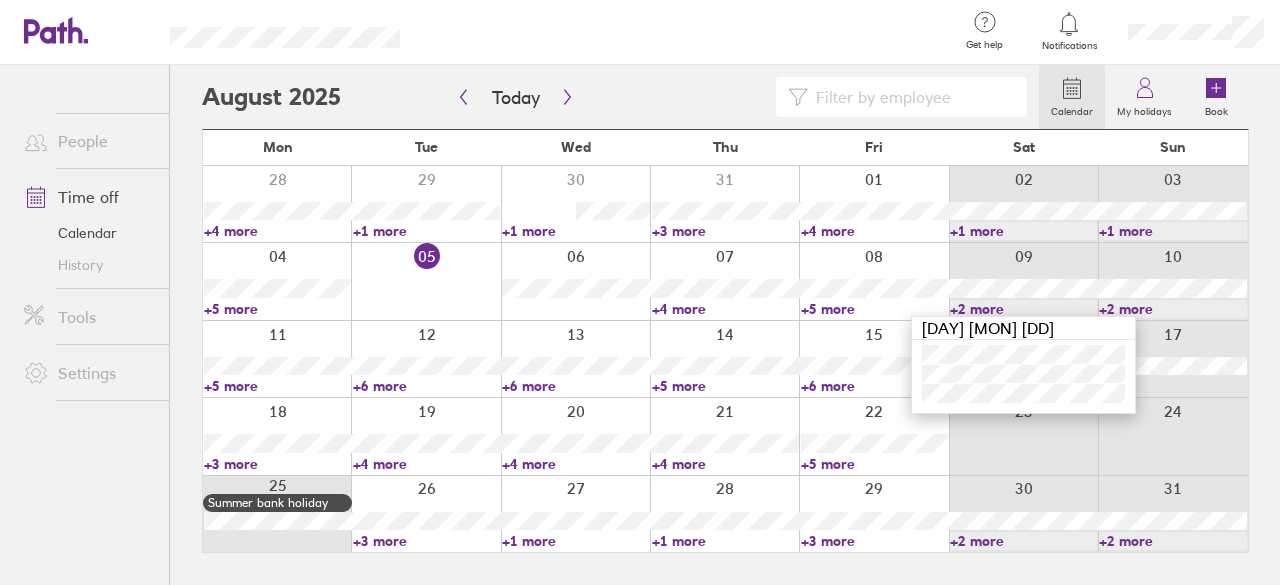 click on "+5 more" at bounding box center [277, 386] 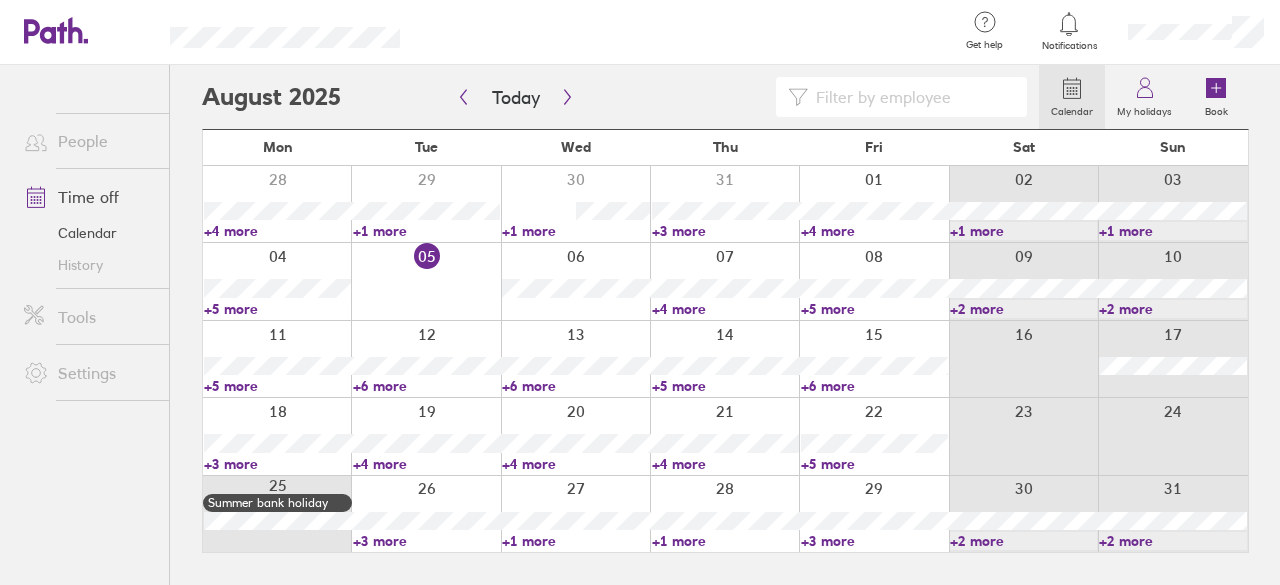 click on "+5 more" at bounding box center [277, 386] 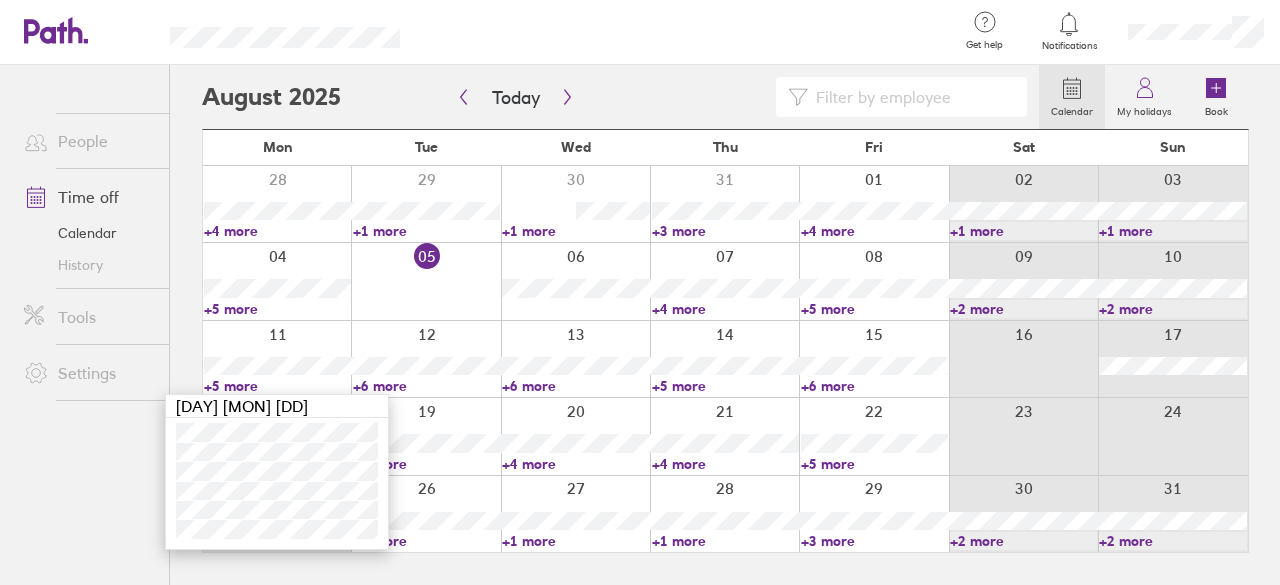 click on "+6 more" at bounding box center [426, 386] 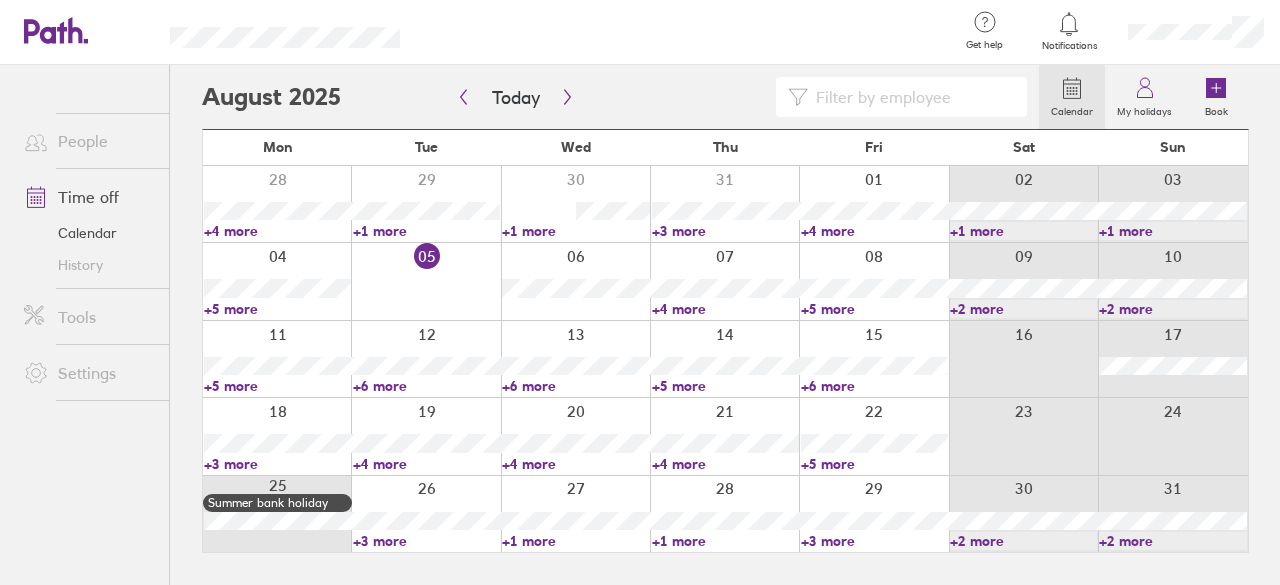 click on "+6 more" at bounding box center (426, 386) 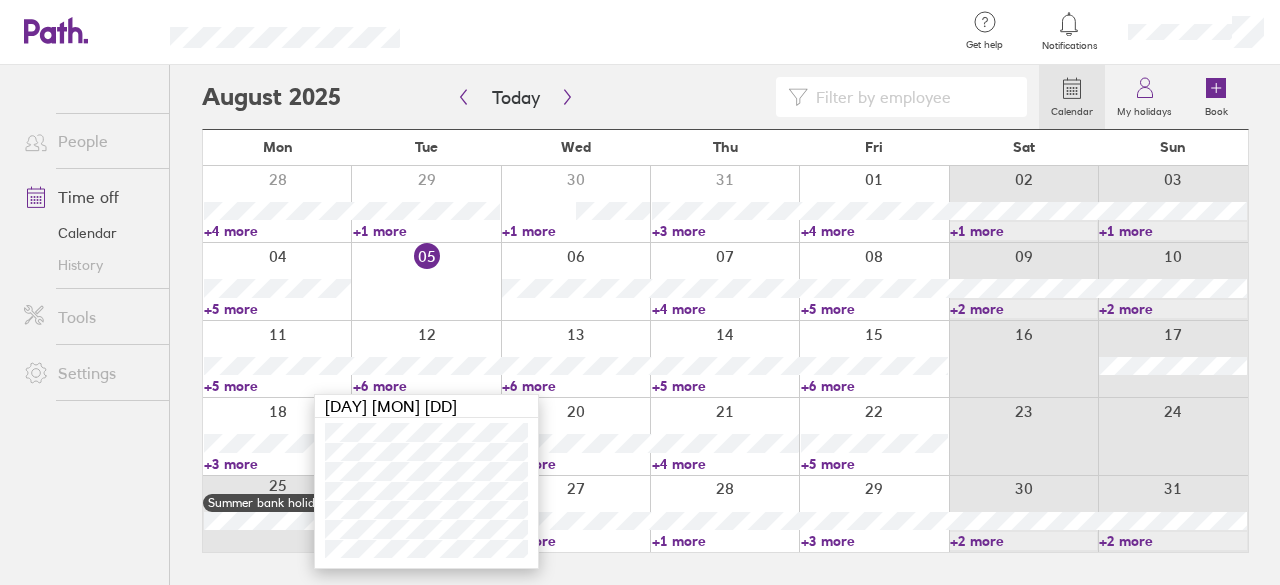 click on "+6 more" at bounding box center (426, 386) 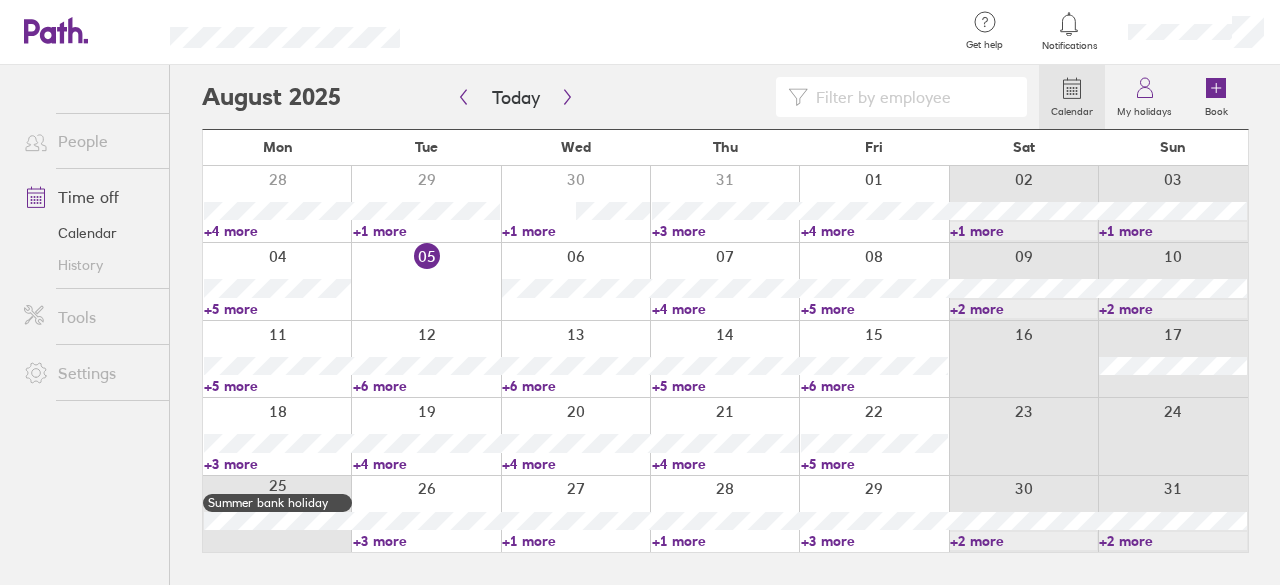 click on "+1 more" at bounding box center [725, 541] 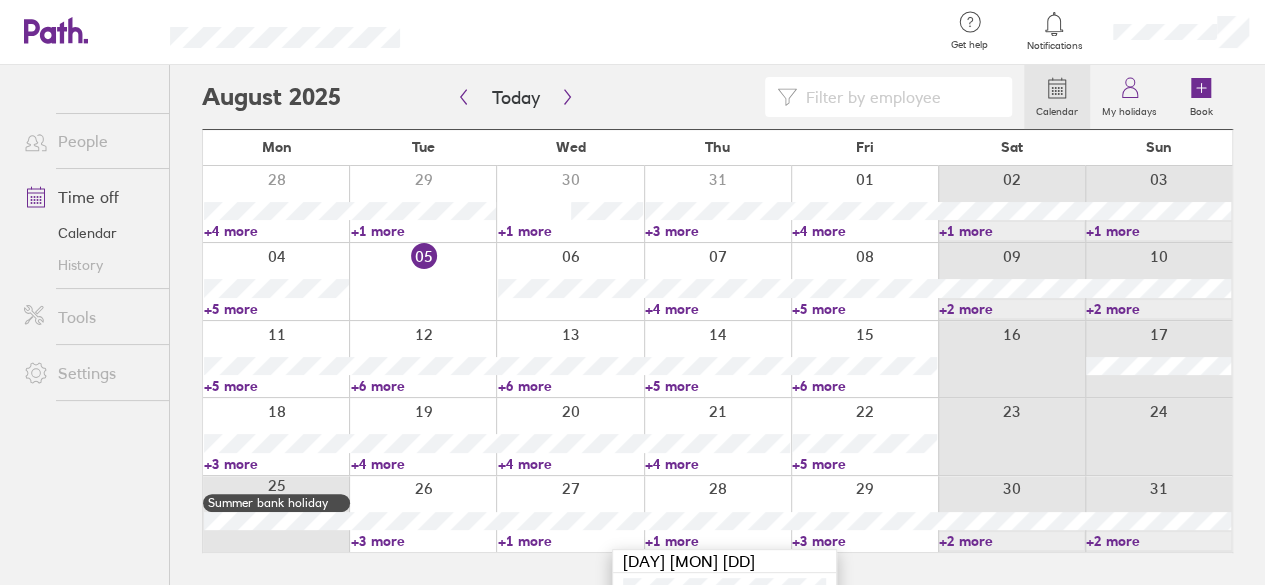 scroll, scrollTop: 40, scrollLeft: 0, axis: vertical 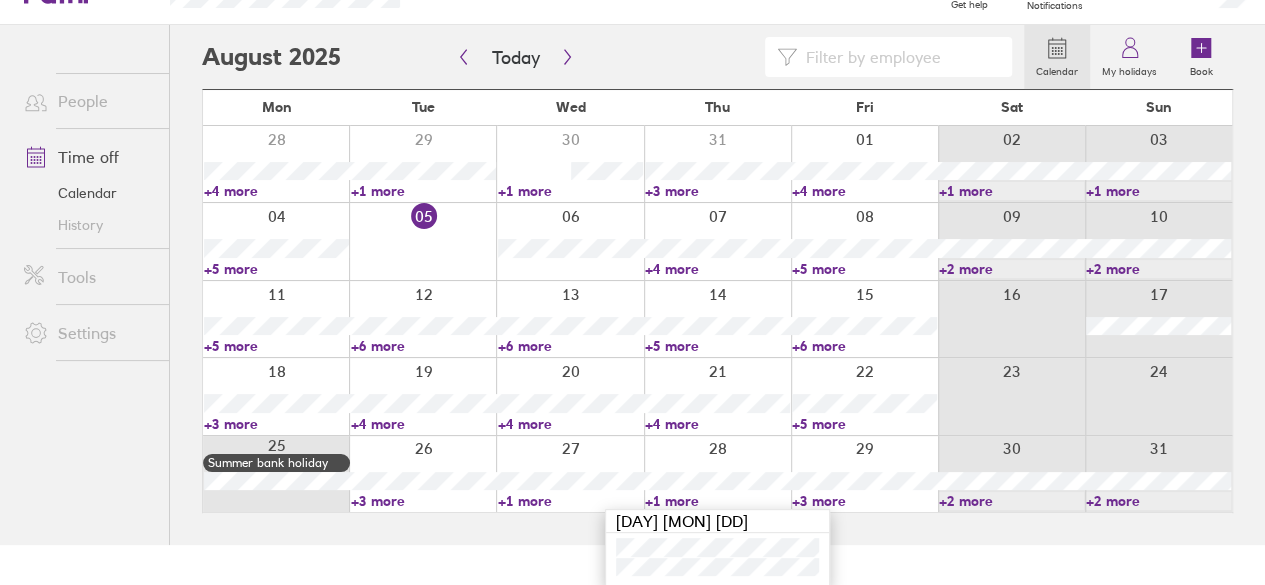 click on "+3 more" at bounding box center (864, 501) 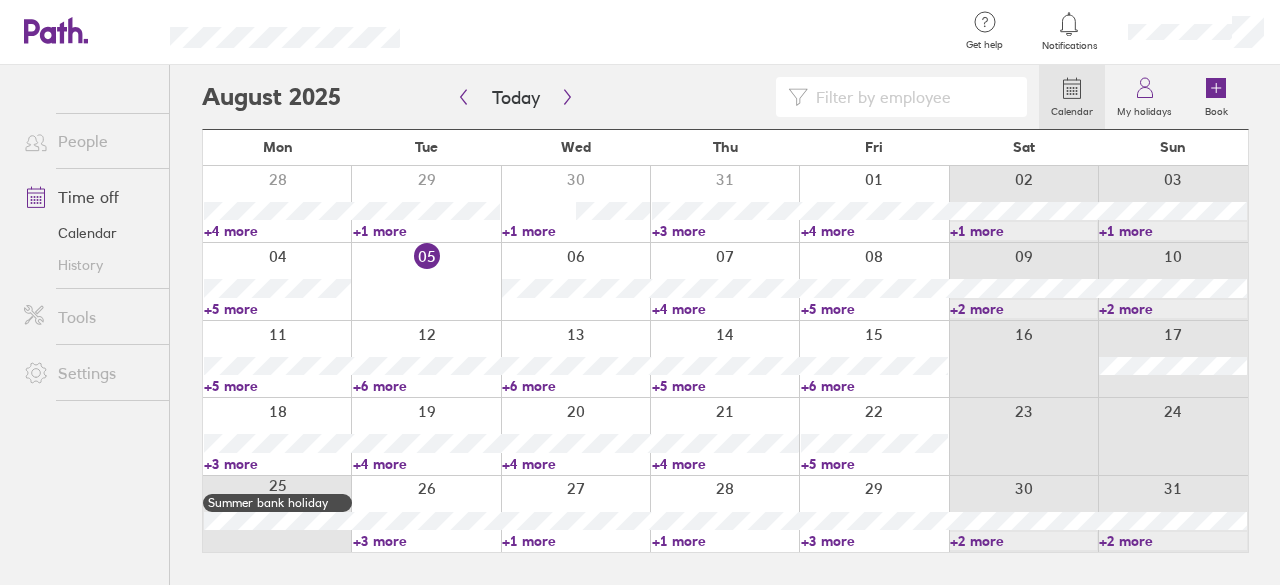 click on "+5 more" at bounding box center [874, 464] 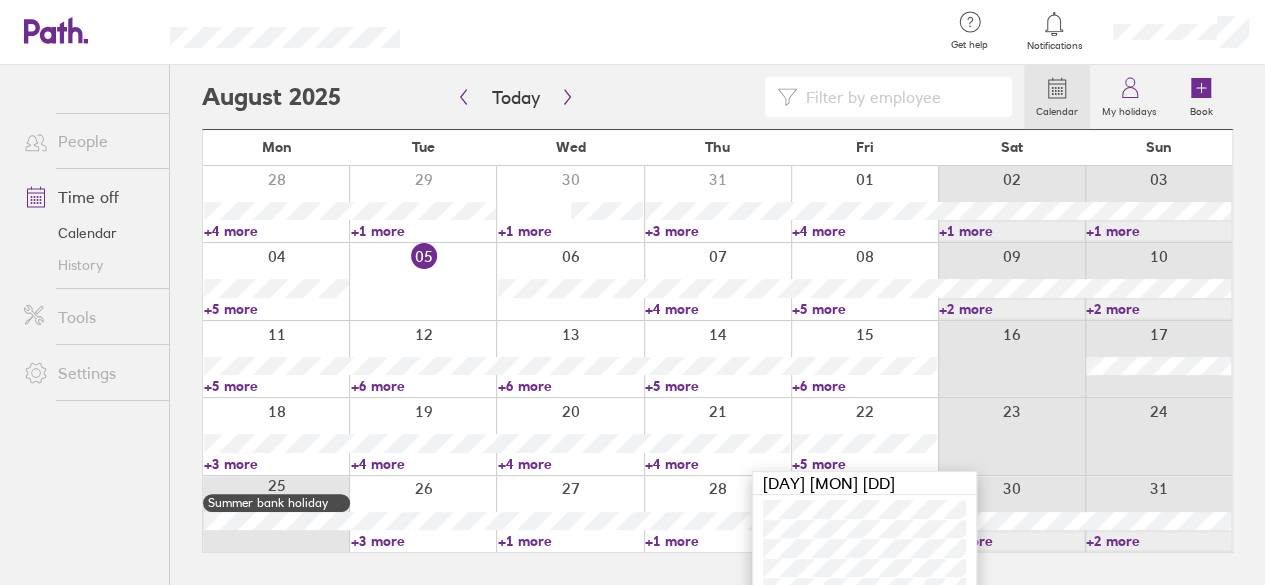 scroll, scrollTop: 40, scrollLeft: 0, axis: vertical 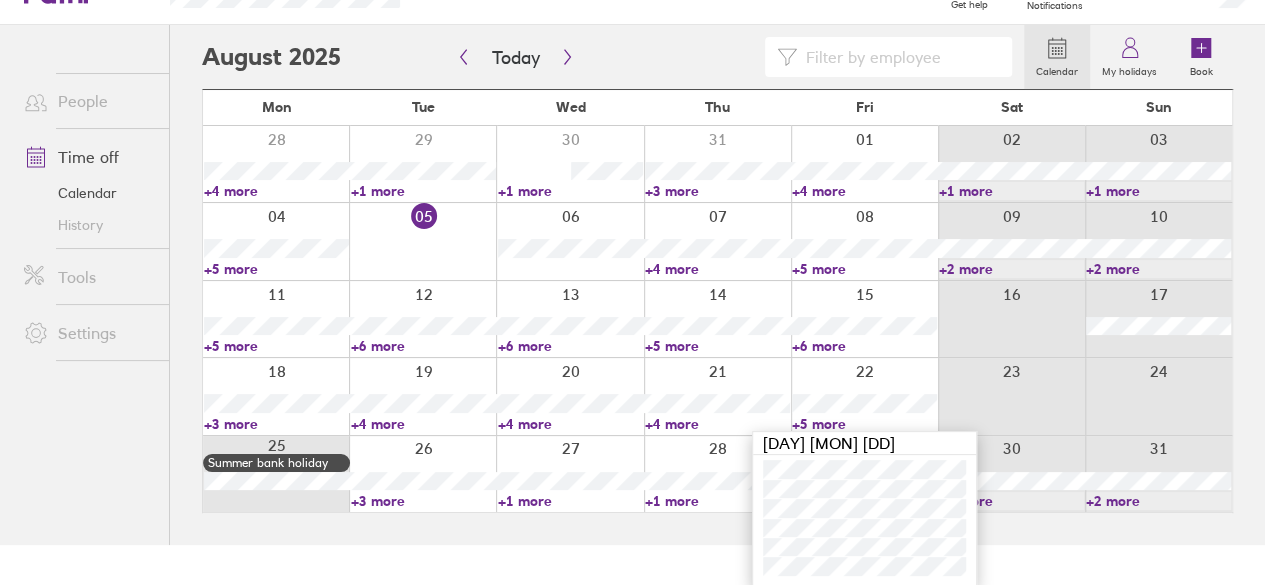 click on "+4 more" at bounding box center [717, 424] 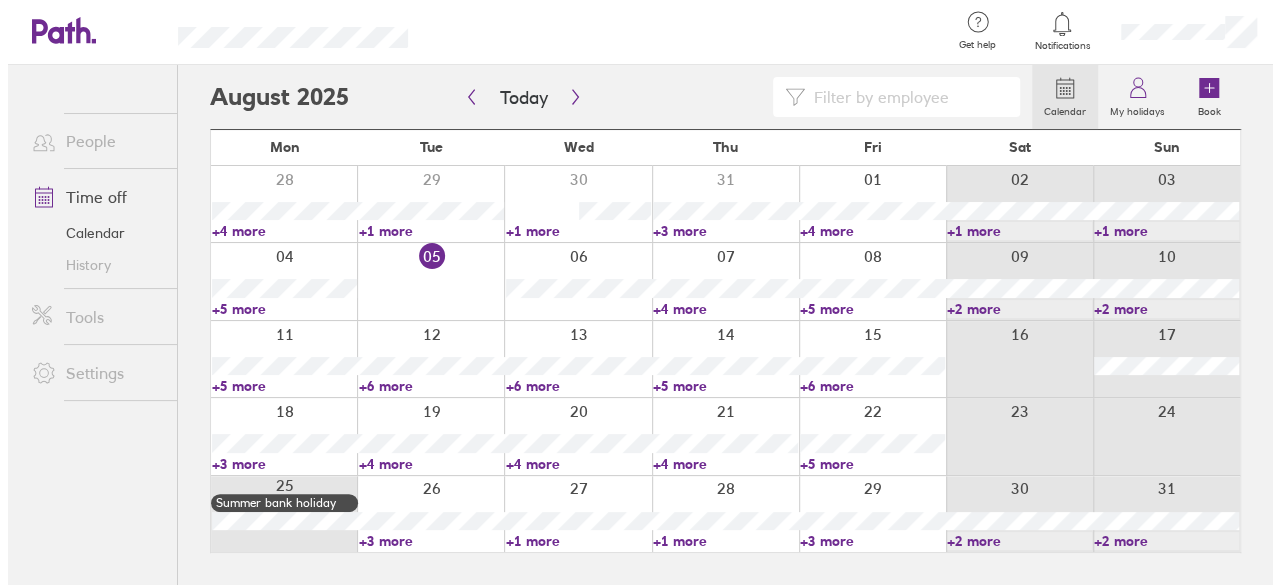 scroll, scrollTop: 0, scrollLeft: 0, axis: both 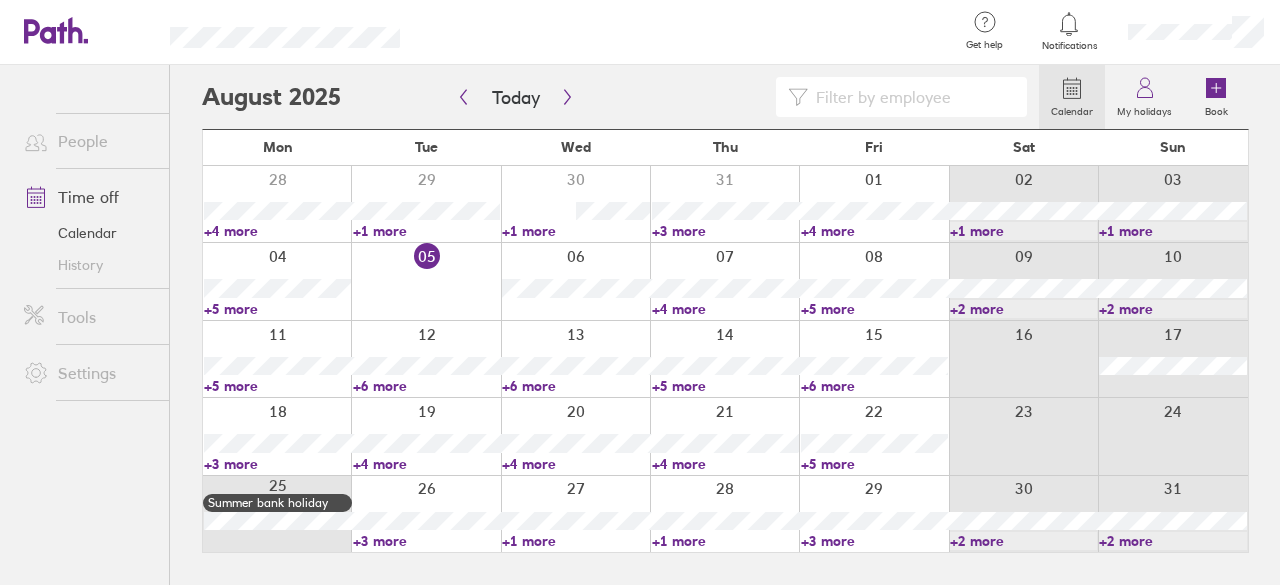 click on "+5 more" at bounding box center [277, 309] 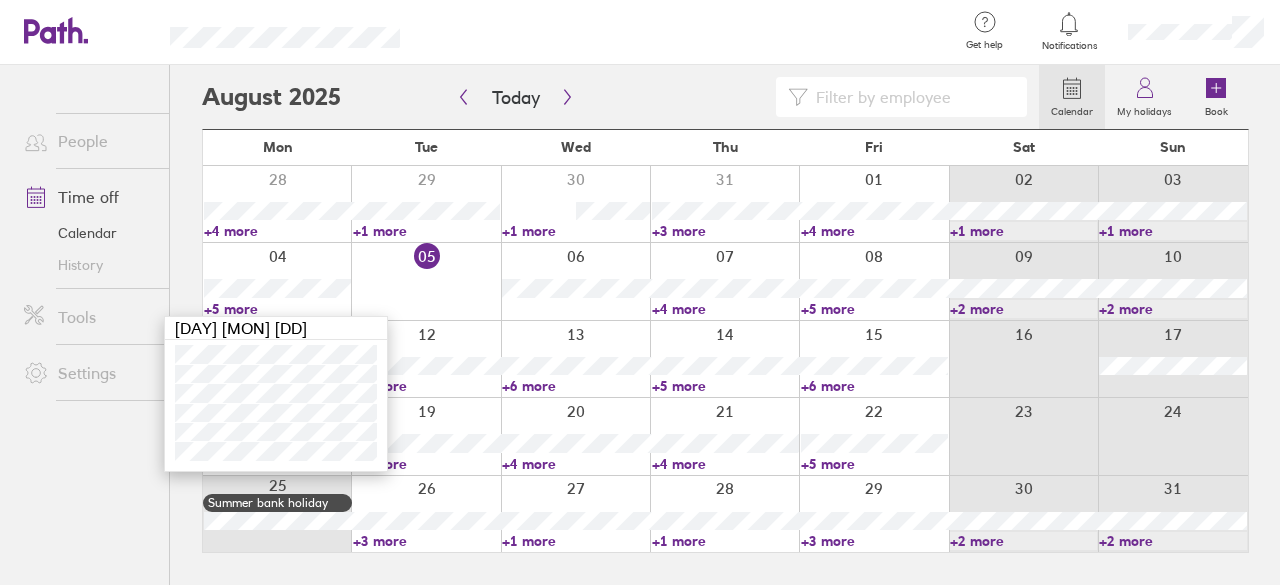 click at bounding box center (425, 281) 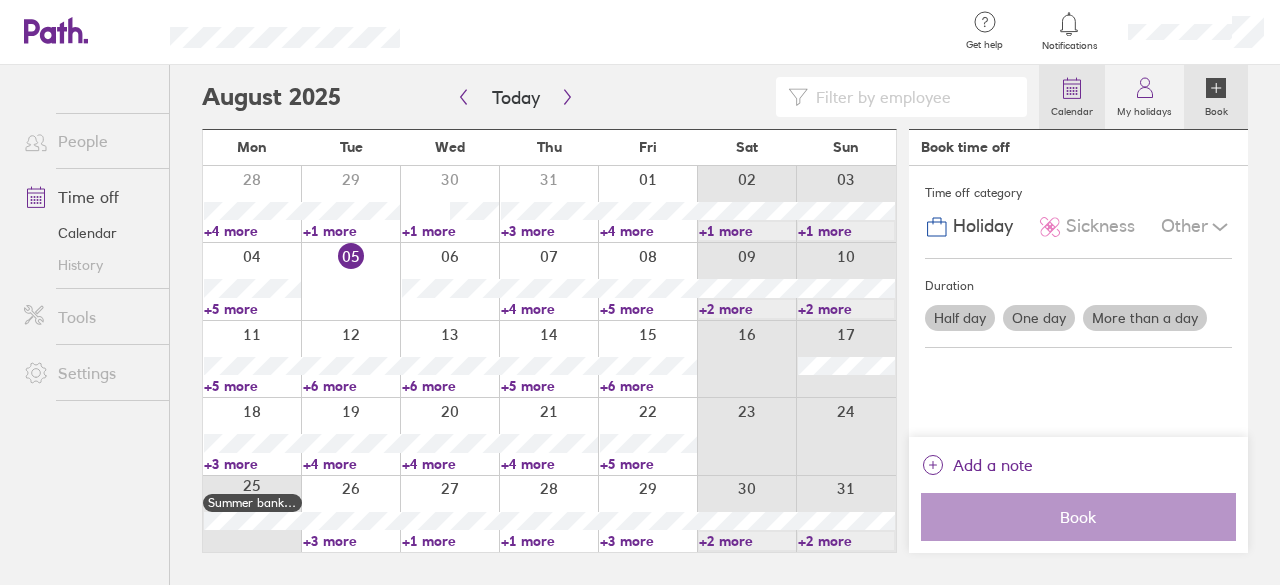 click 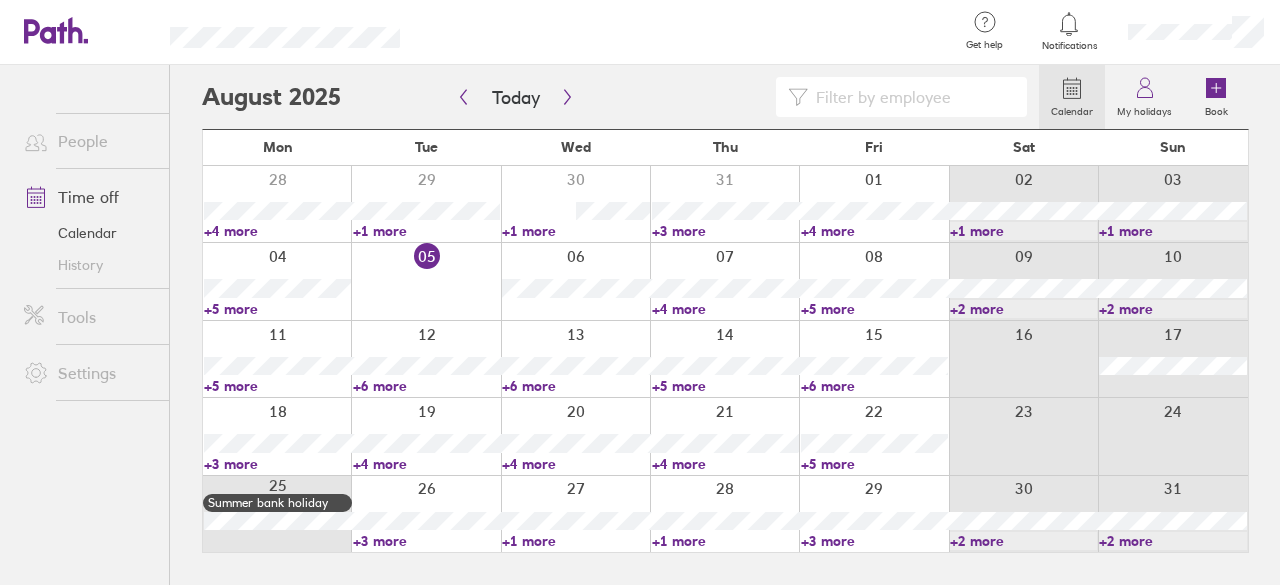 click on "+4 more" at bounding box center (874, 231) 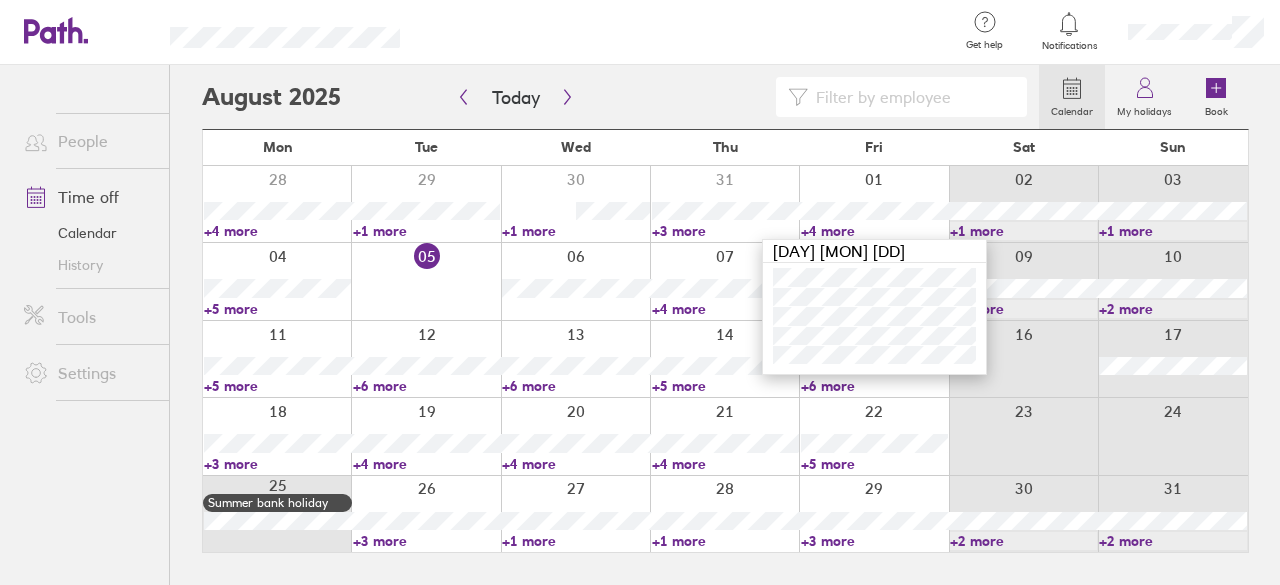 click on "+4 more" at bounding box center (874, 231) 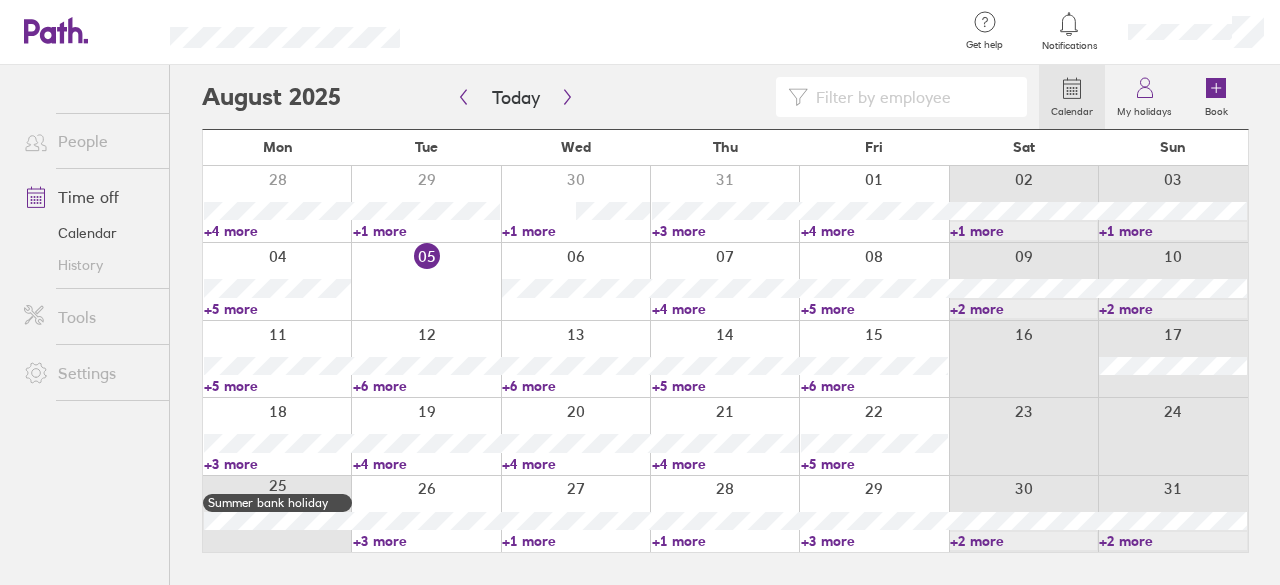 click on "+6 more" at bounding box center (575, 386) 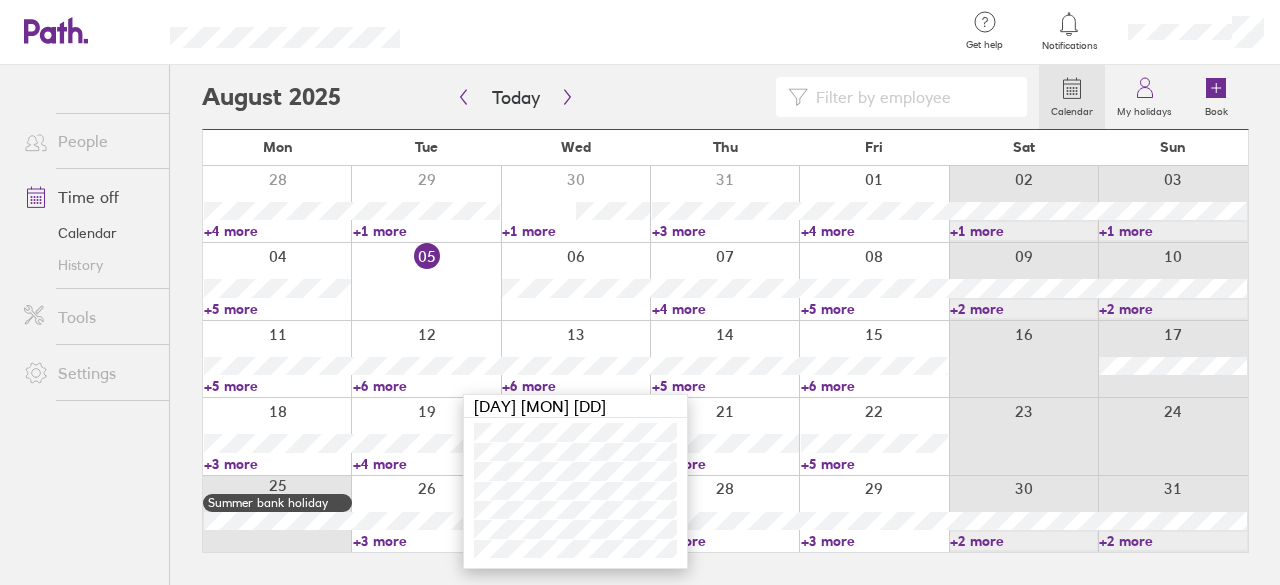 click on "+6 more" at bounding box center [575, 386] 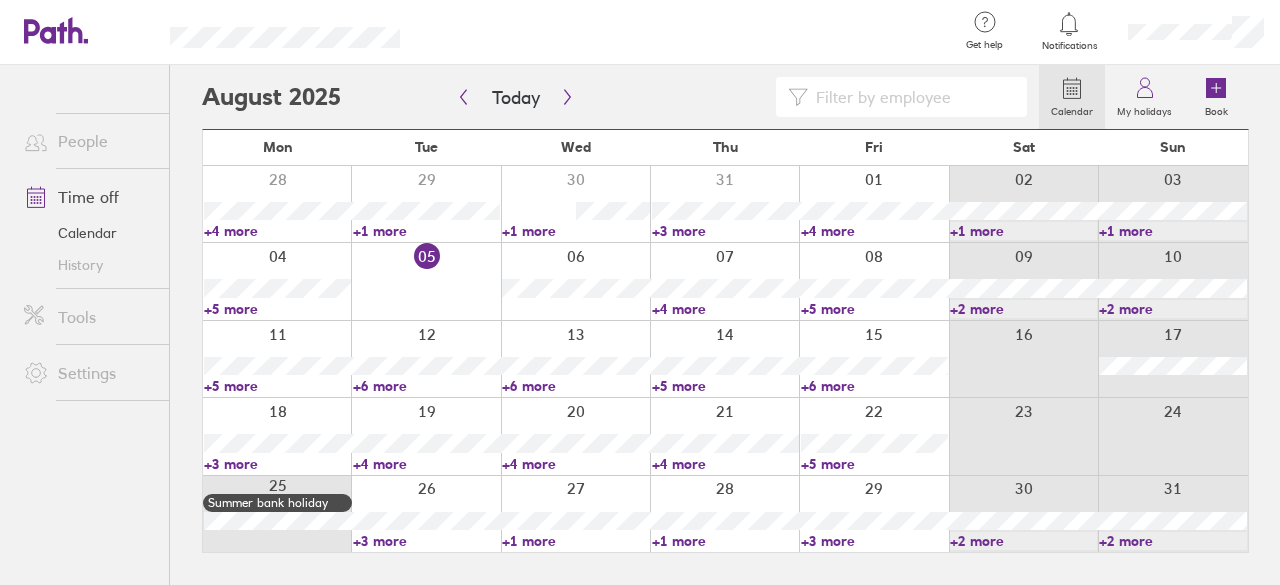 click on "+4 more" at bounding box center [725, 309] 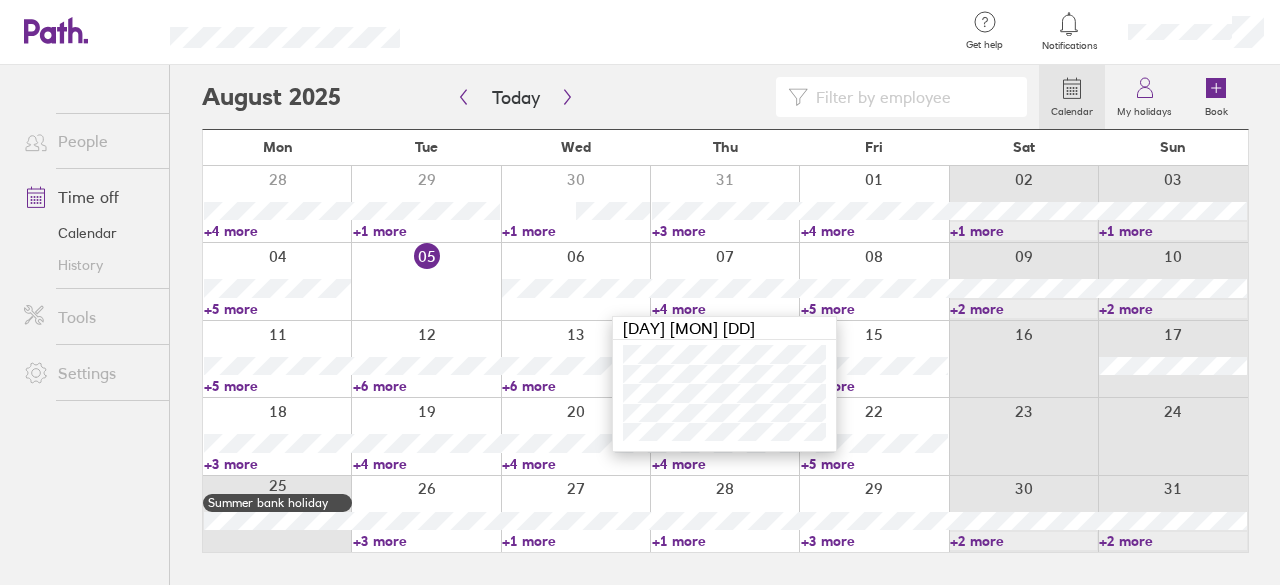 click on "+4 more" at bounding box center (725, 309) 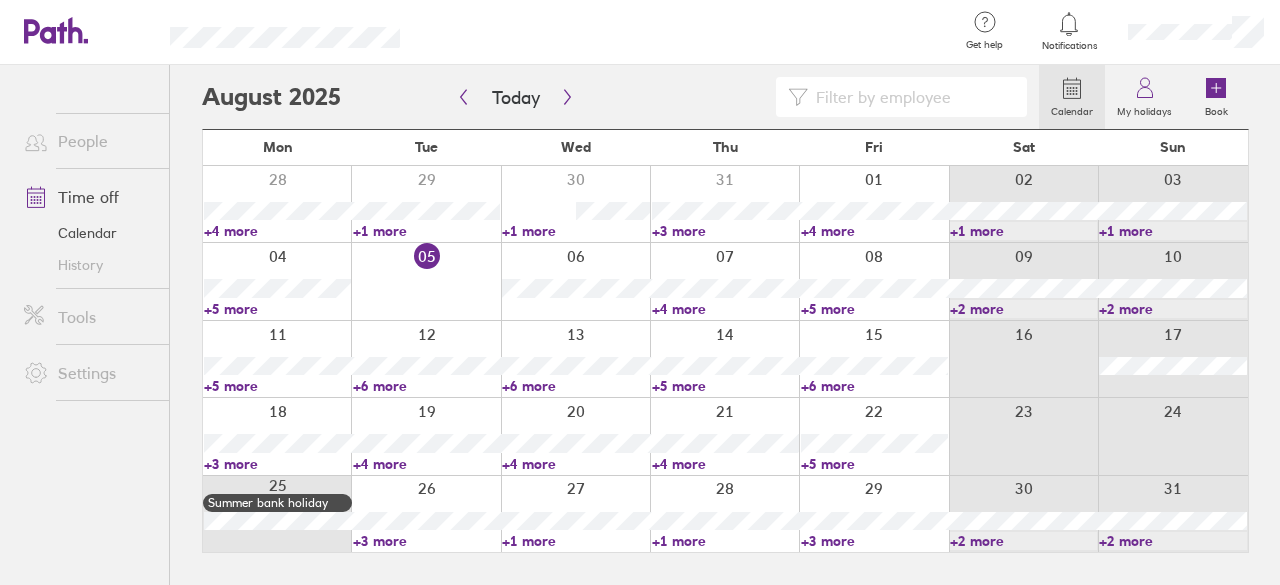 click on "+5 more" at bounding box center [874, 309] 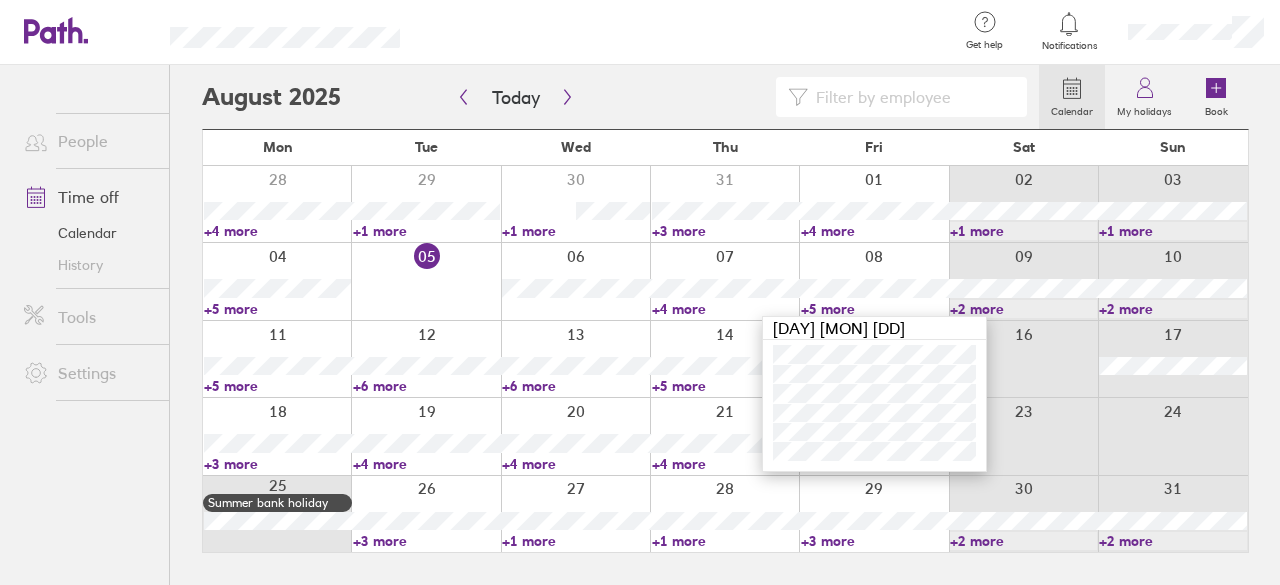 click on "+5 more" at bounding box center (874, 309) 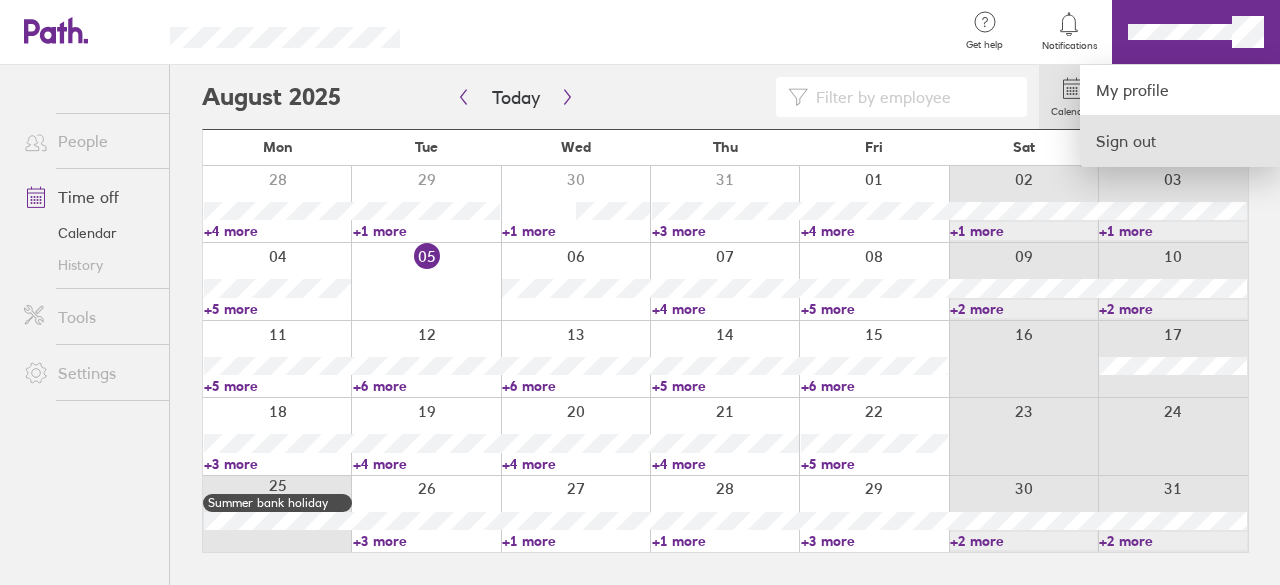 click on "Sign out" at bounding box center [1180, 141] 